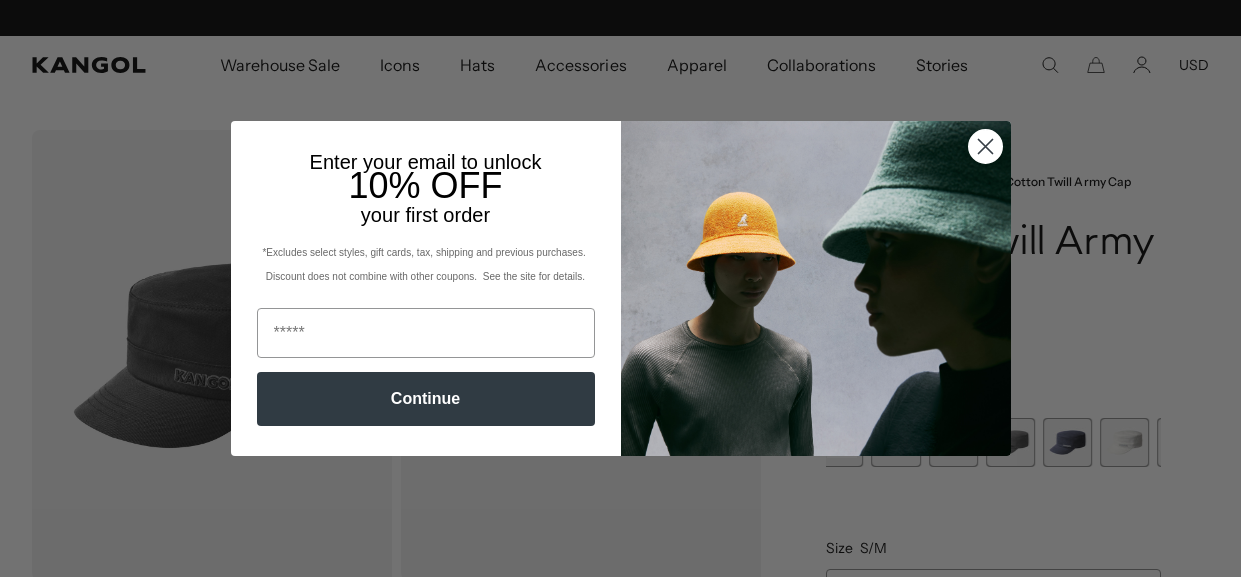 scroll, scrollTop: 0, scrollLeft: 0, axis: both 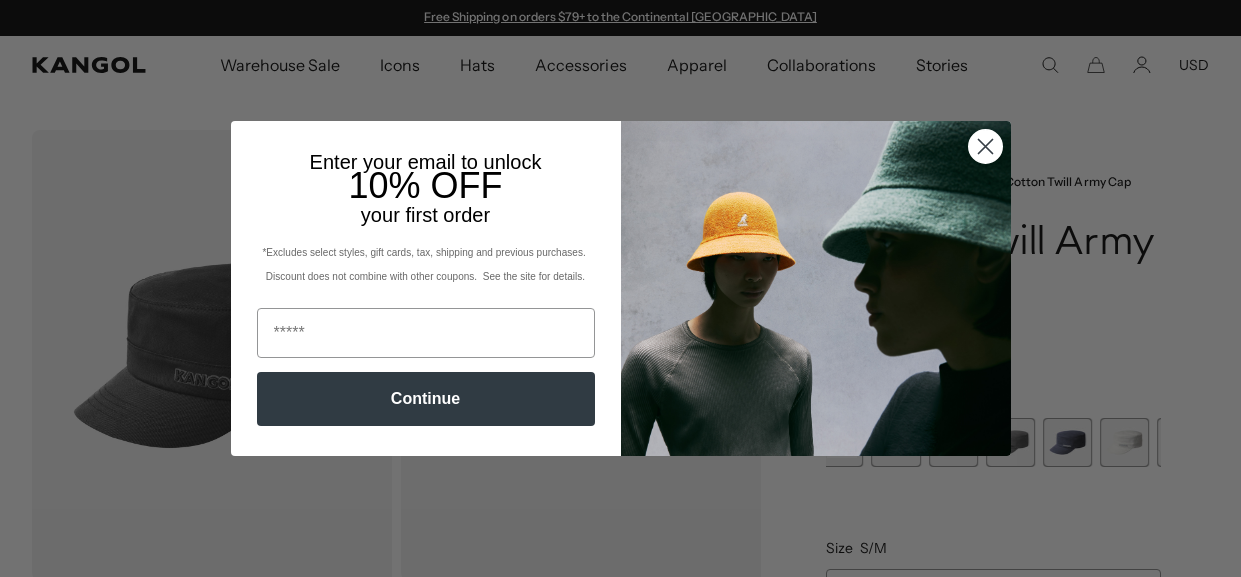 click 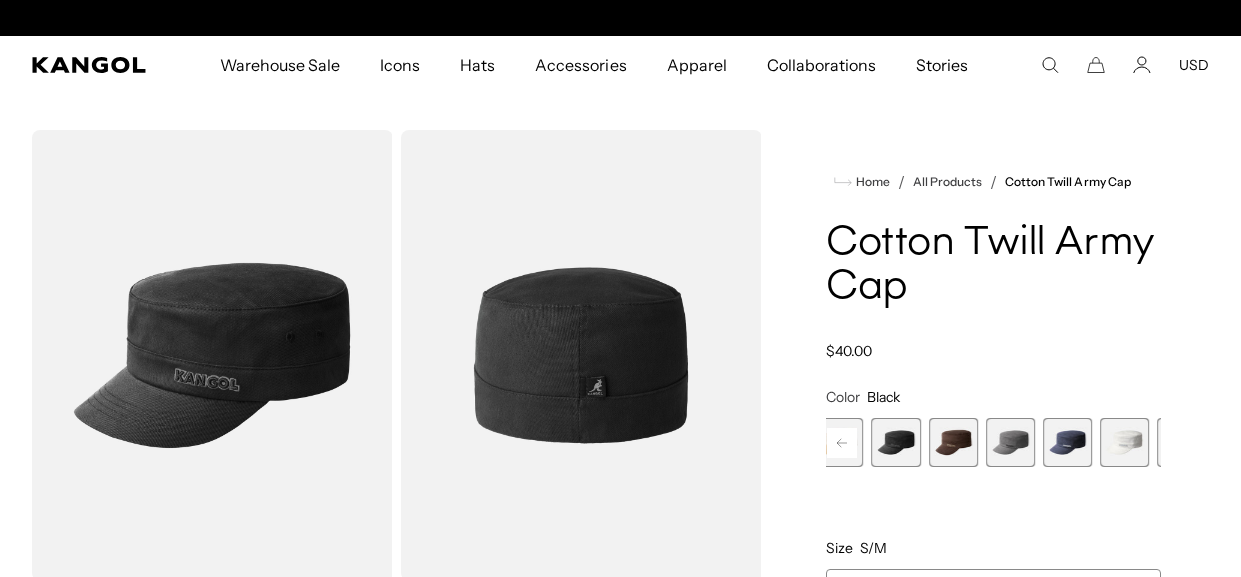scroll, scrollTop: 0, scrollLeft: 507, axis: horizontal 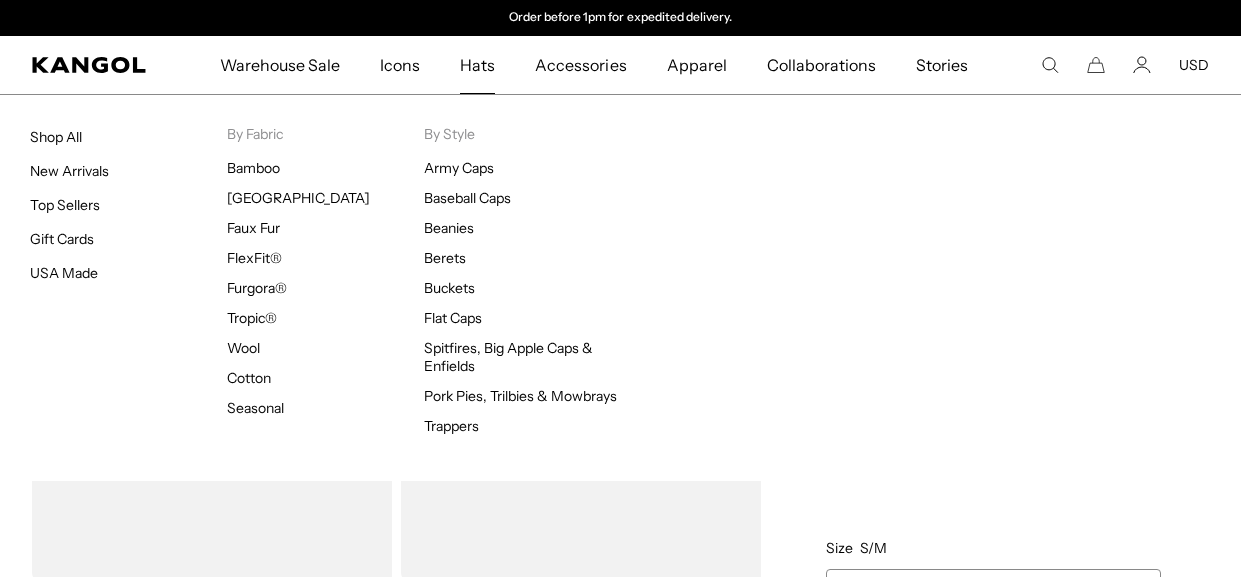 click on "Hats" at bounding box center [477, 65] 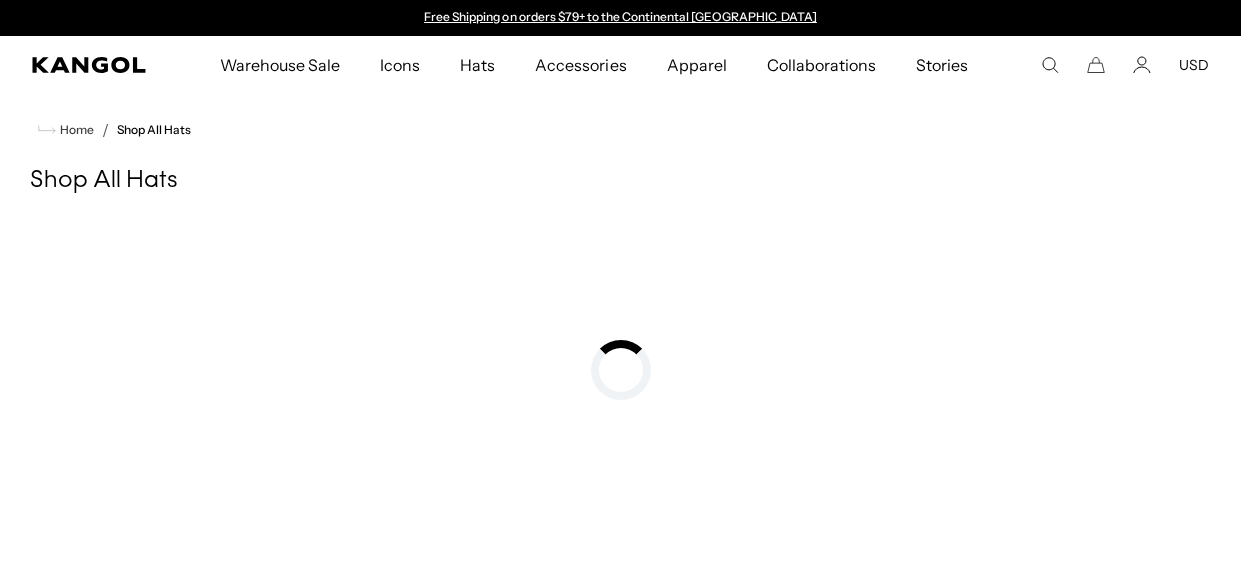 scroll, scrollTop: 0, scrollLeft: 0, axis: both 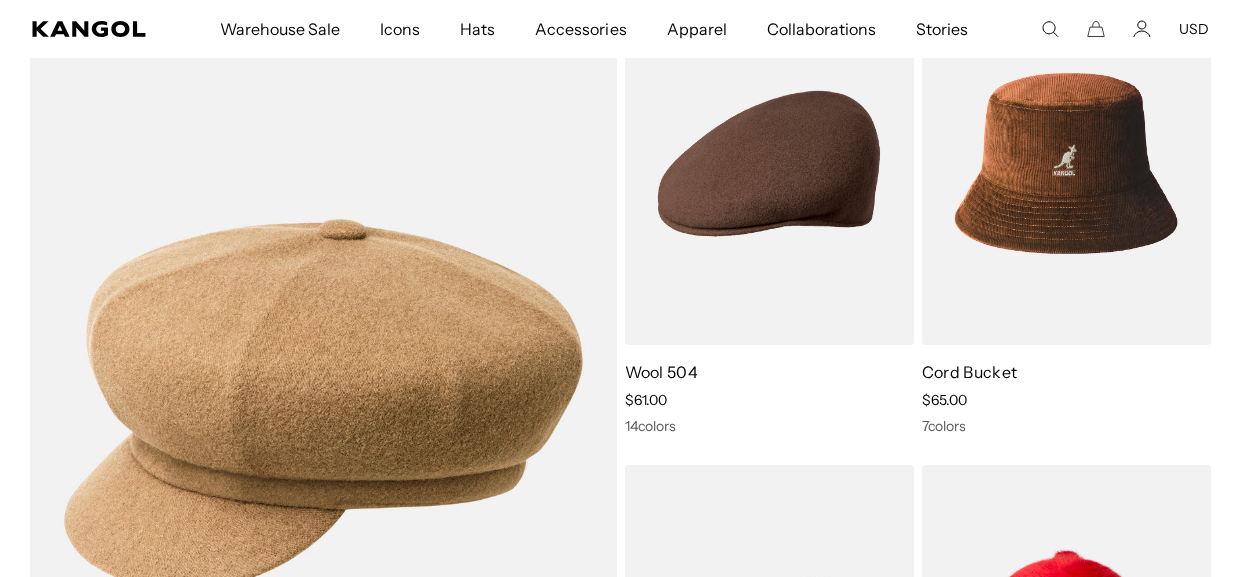 click at bounding box center [471, -350] 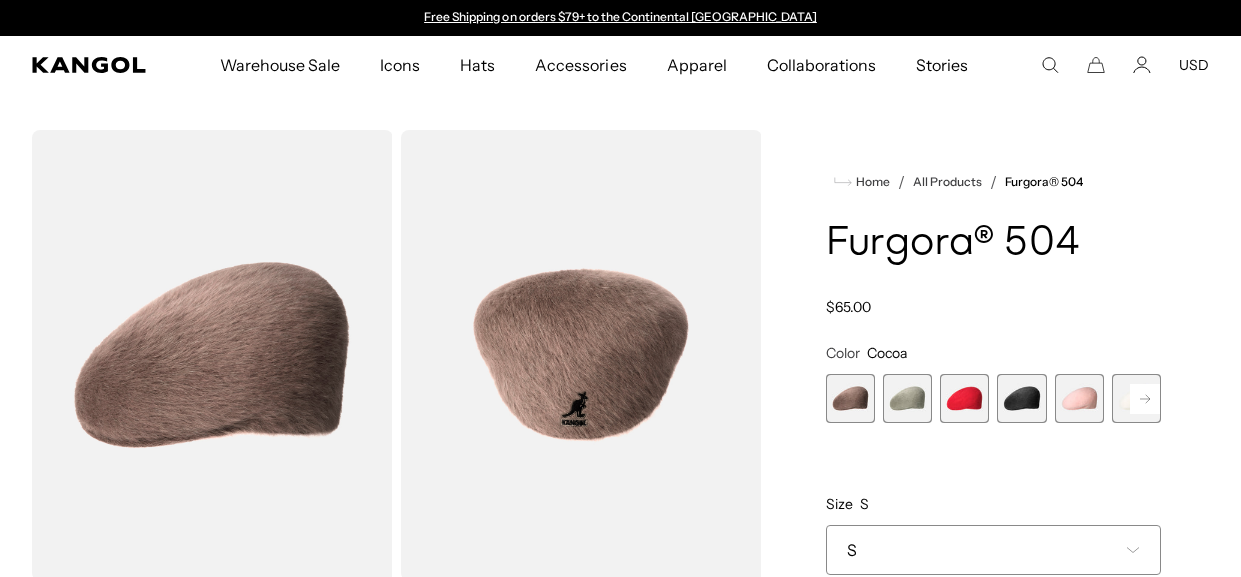 scroll, scrollTop: 0, scrollLeft: 0, axis: both 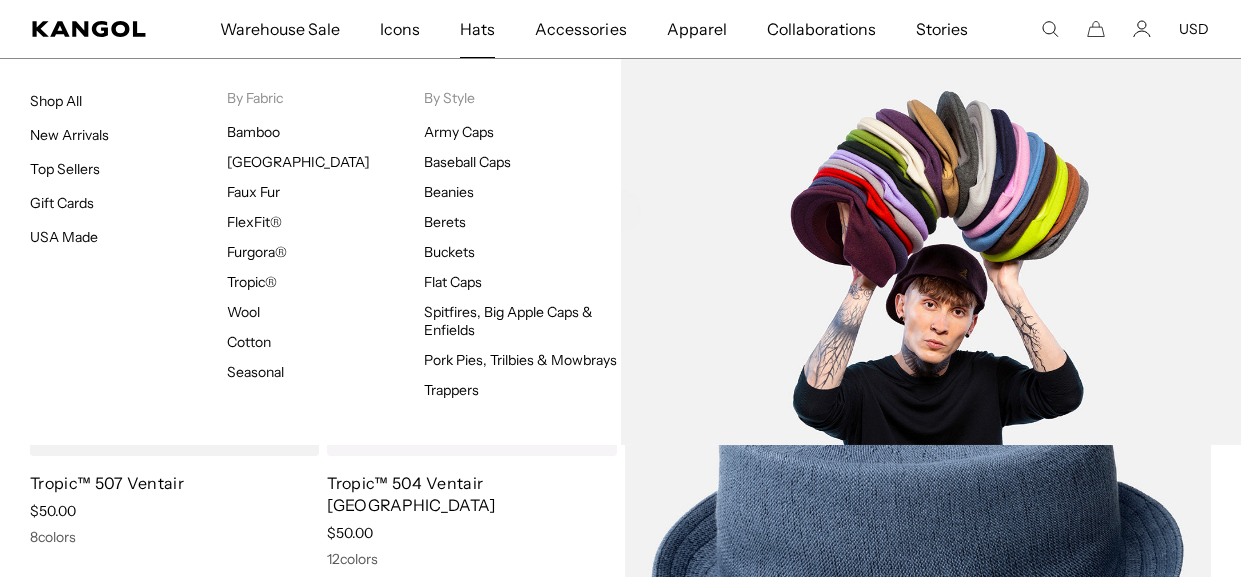 click on "Flat Caps" at bounding box center (522, 282) 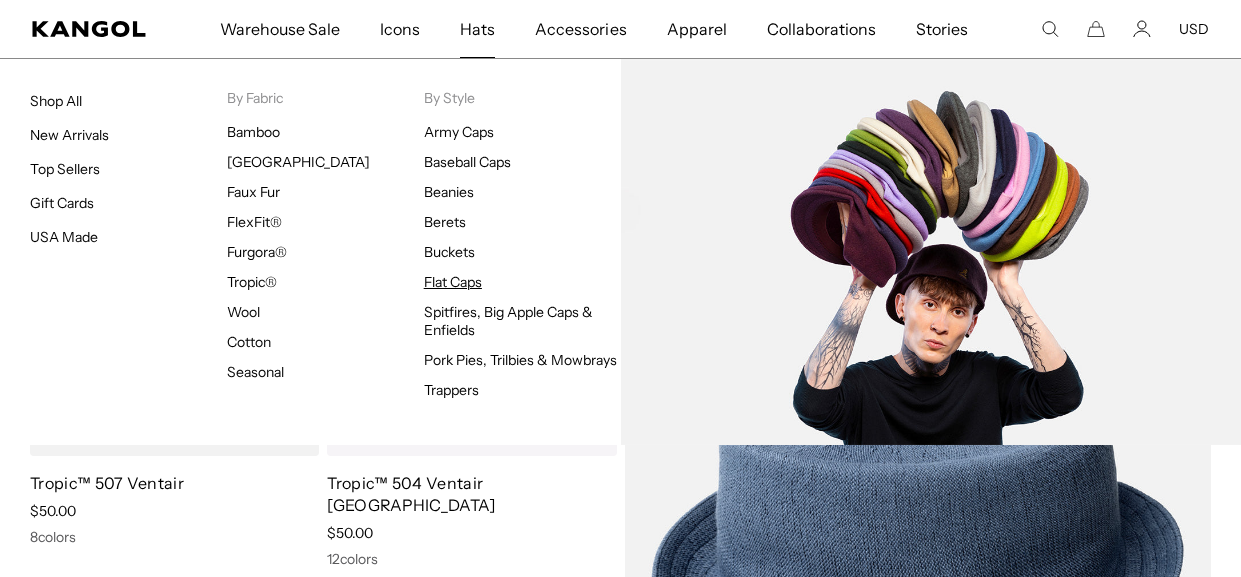 click on "Flat Caps" at bounding box center [453, 282] 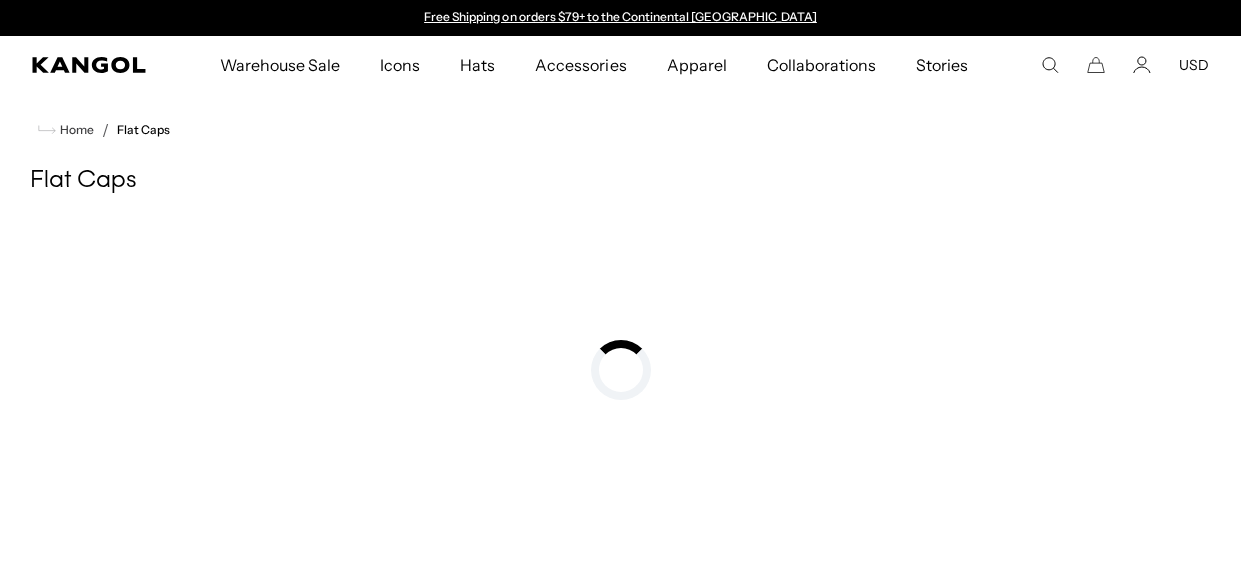 scroll, scrollTop: 0, scrollLeft: 0, axis: both 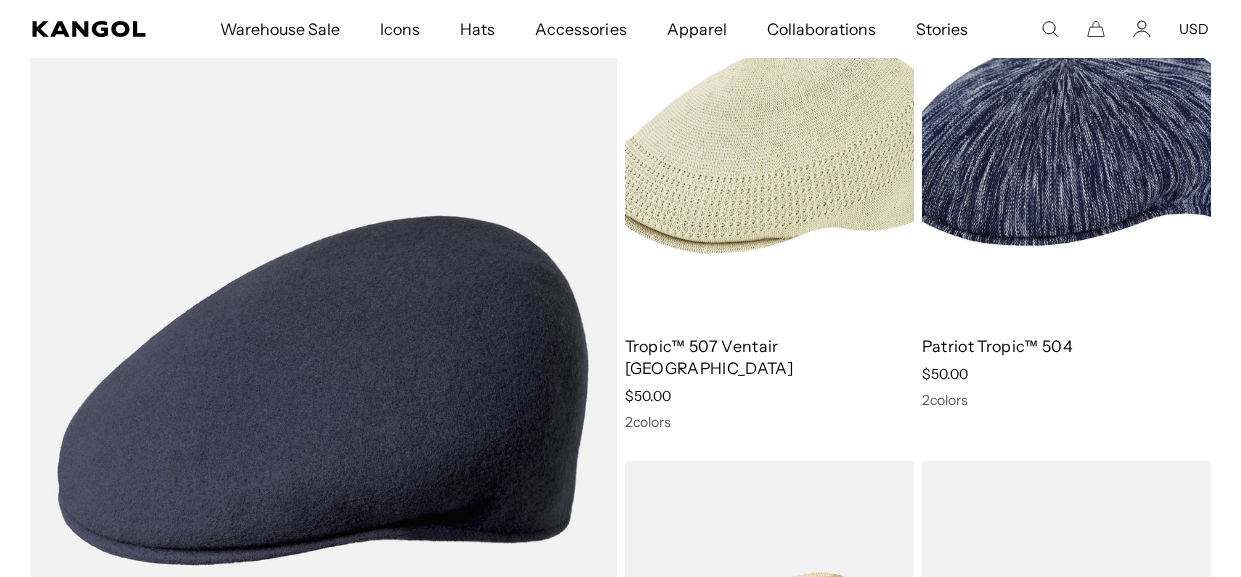 click at bounding box center [769, 137] 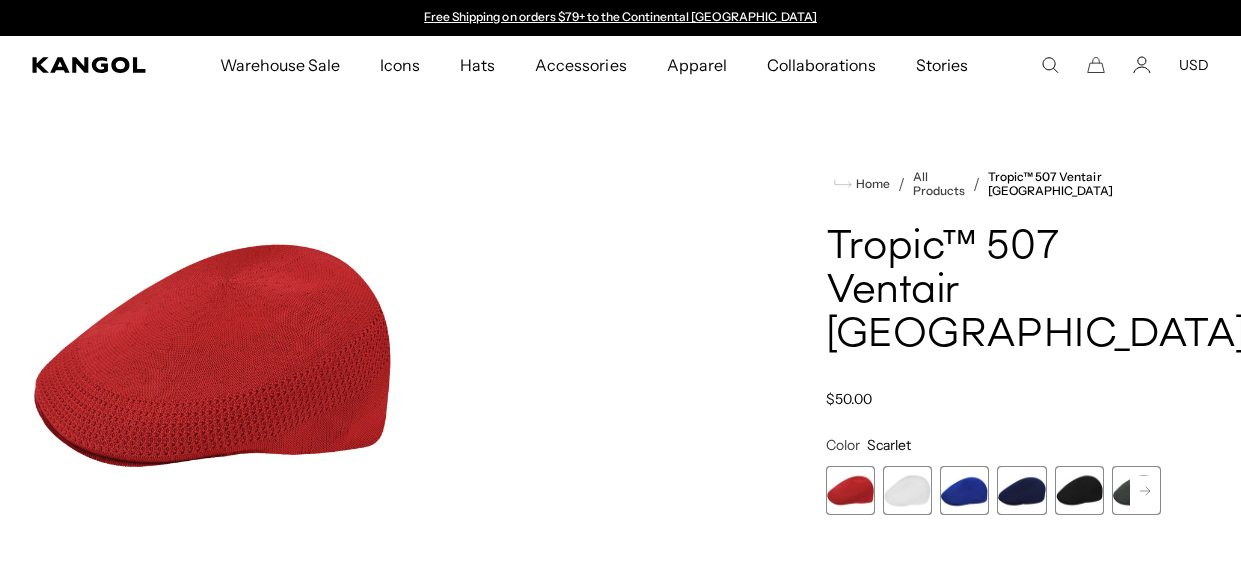 scroll, scrollTop: 0, scrollLeft: 0, axis: both 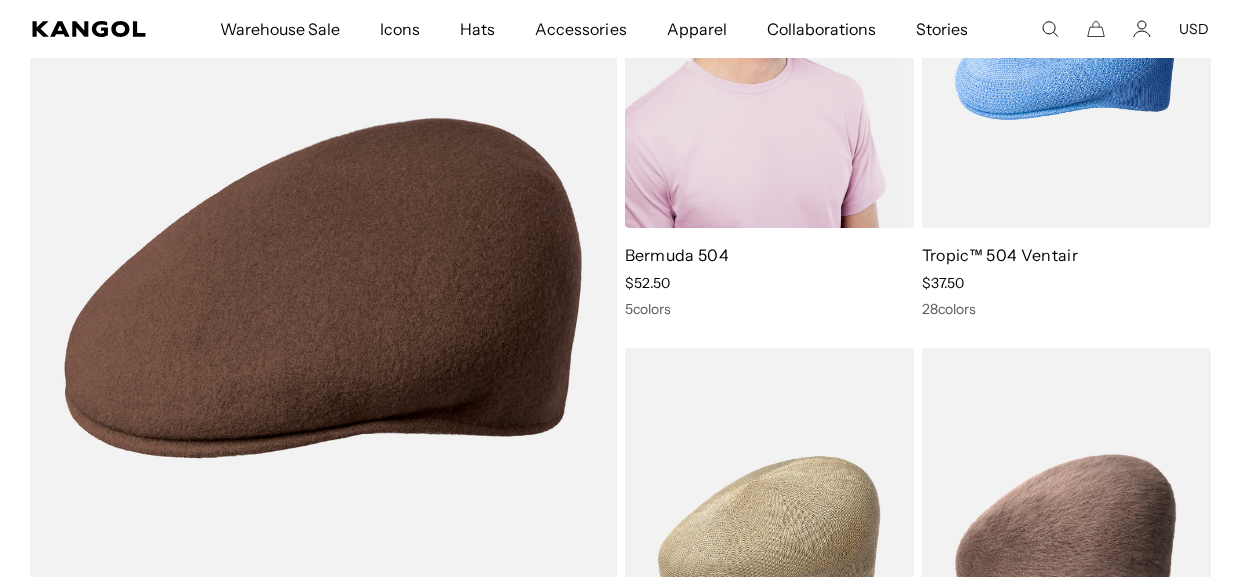 click on "Bermuda 504" at bounding box center (677, 255) 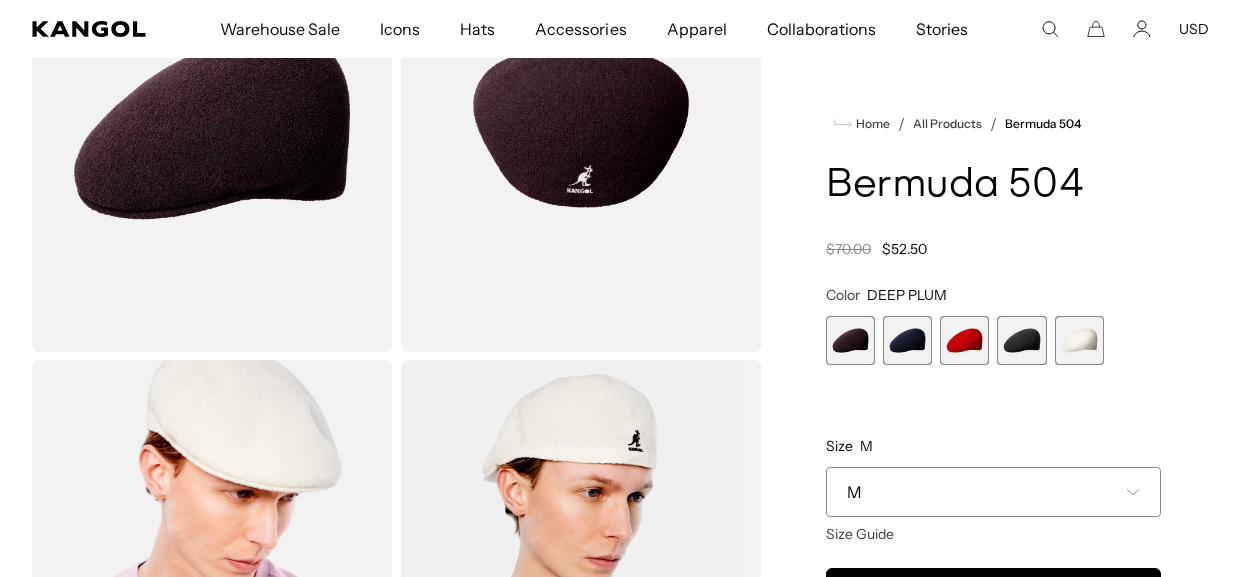 scroll, scrollTop: 313, scrollLeft: 0, axis: vertical 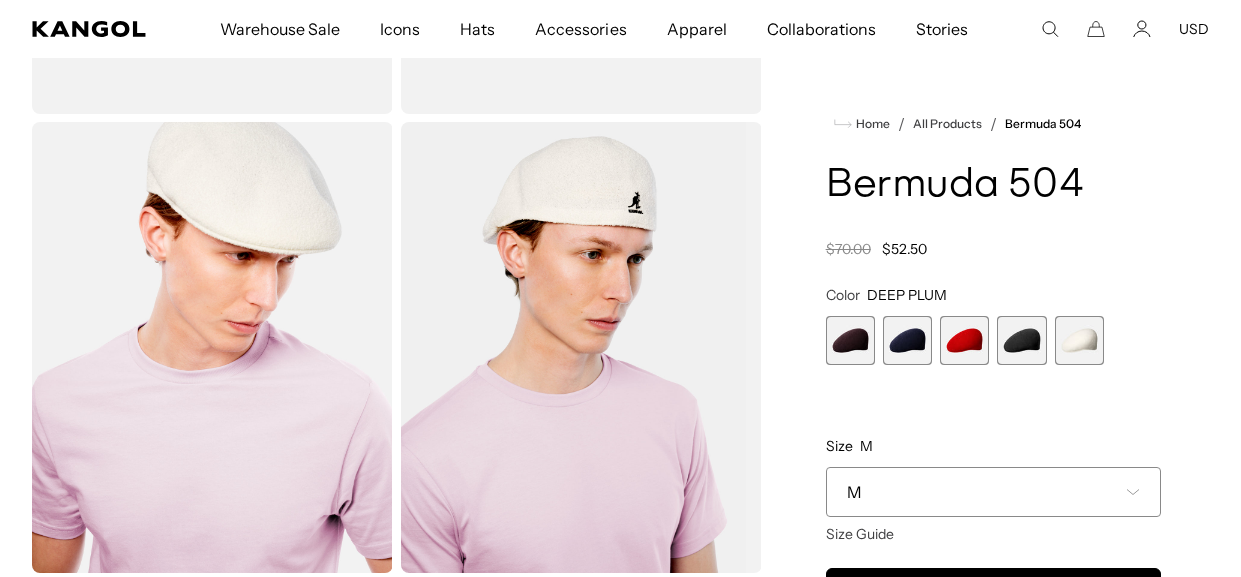 click at bounding box center (850, 340) 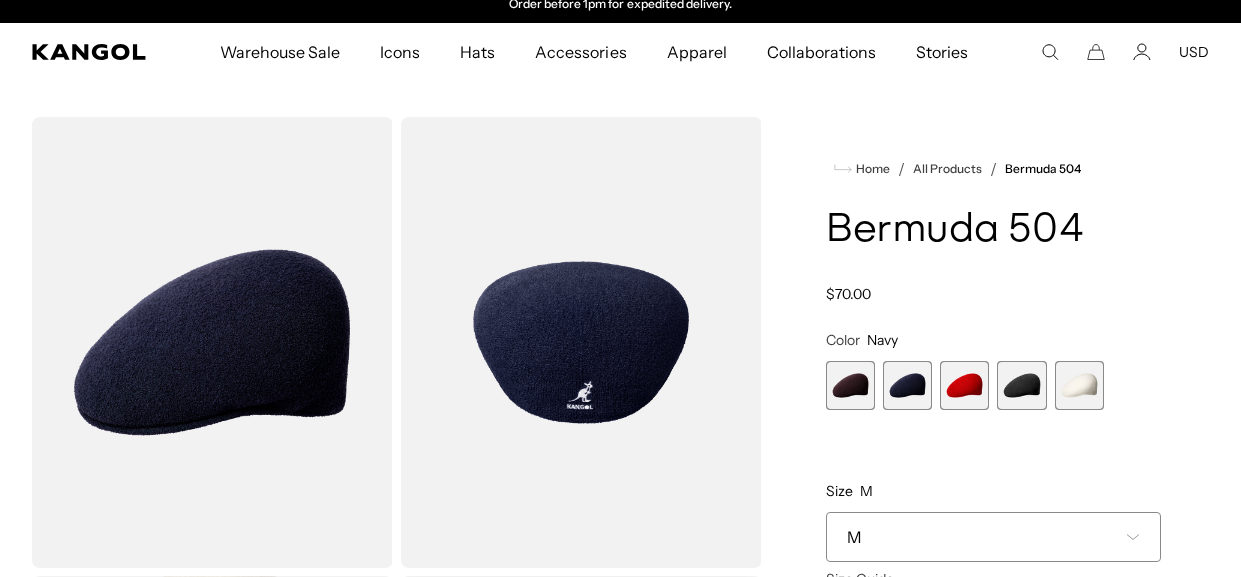 scroll, scrollTop: 0, scrollLeft: 0, axis: both 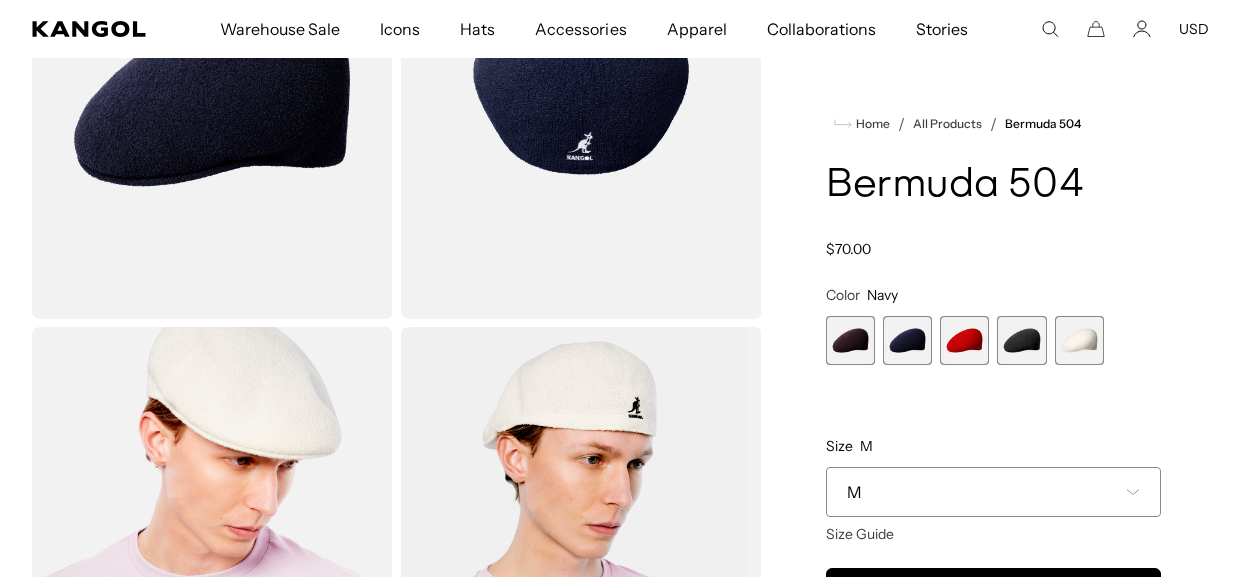 click at bounding box center (850, 340) 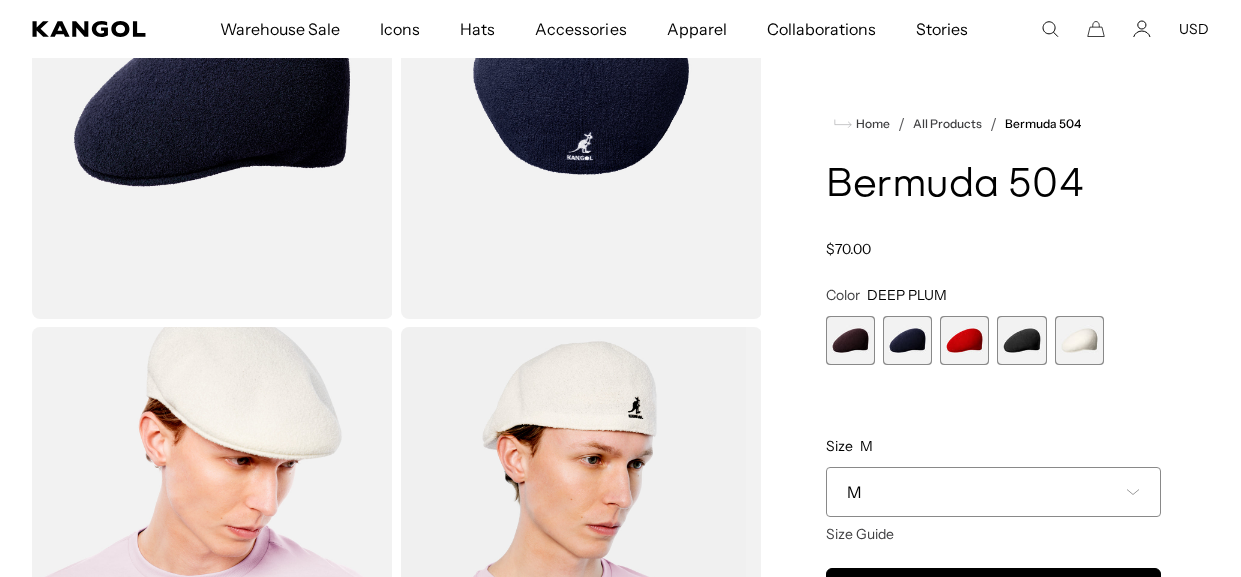 scroll, scrollTop: 0, scrollLeft: 507, axis: horizontal 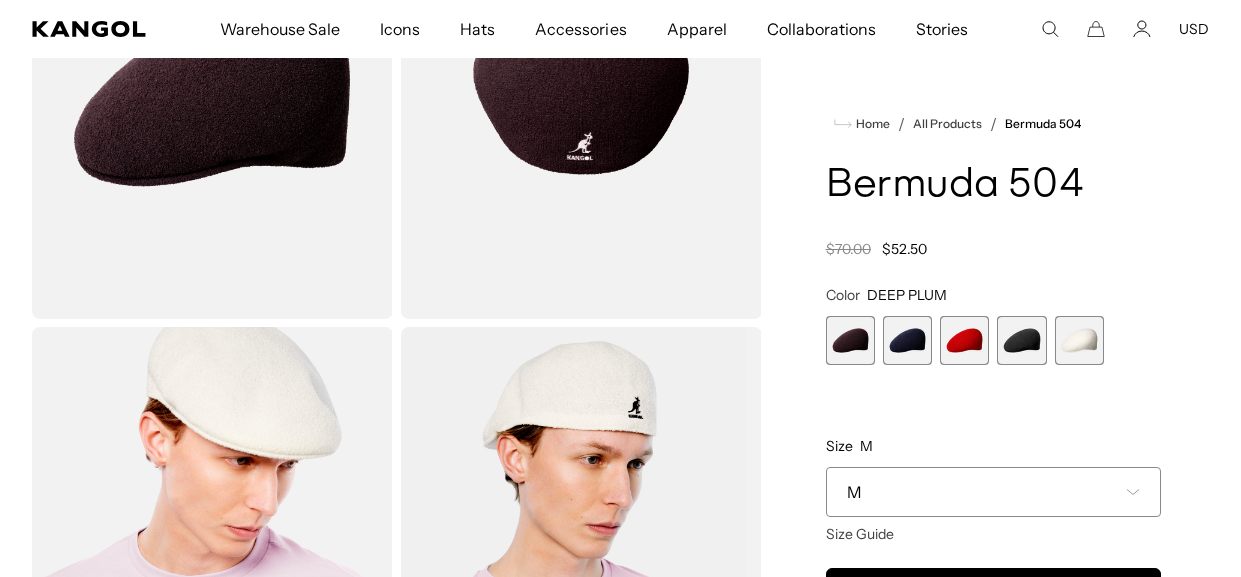 click at bounding box center [1021, 340] 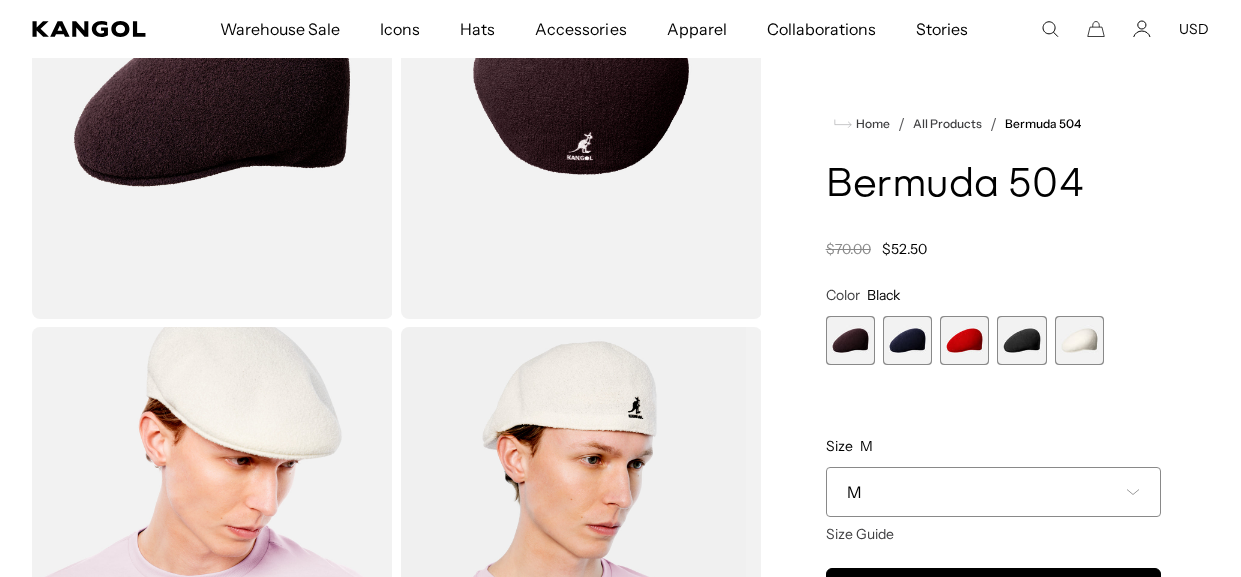 scroll, scrollTop: 0, scrollLeft: 0, axis: both 